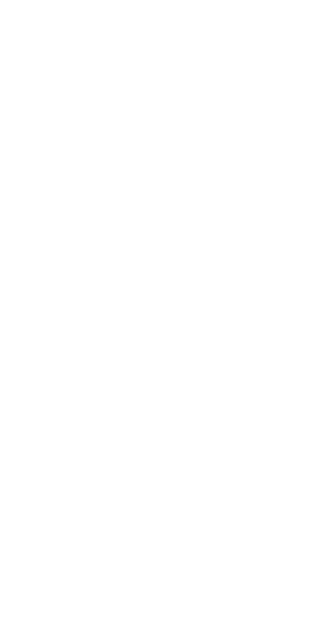 scroll, scrollTop: 0, scrollLeft: 0, axis: both 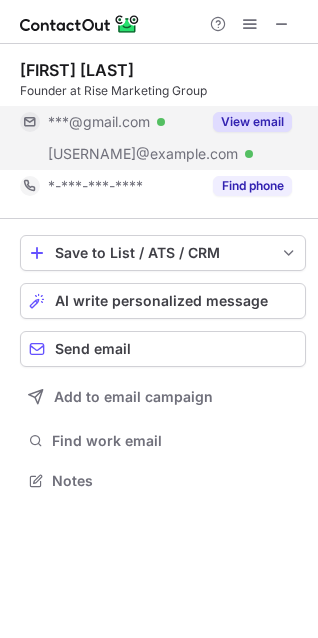 click on "View email" at bounding box center [246, 122] 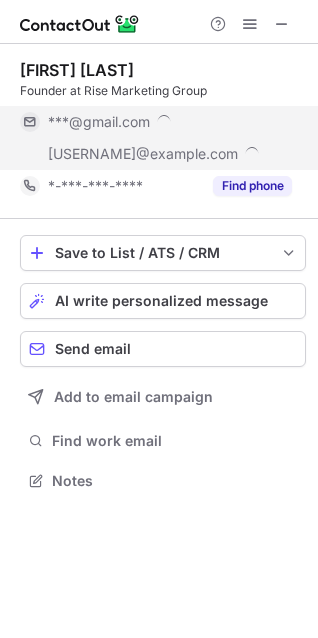 scroll, scrollTop: 10, scrollLeft: 10, axis: both 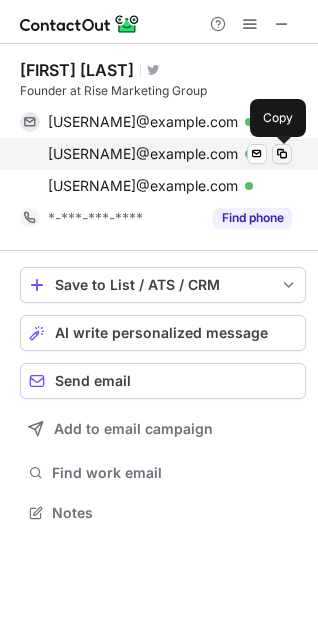 click at bounding box center [282, 154] 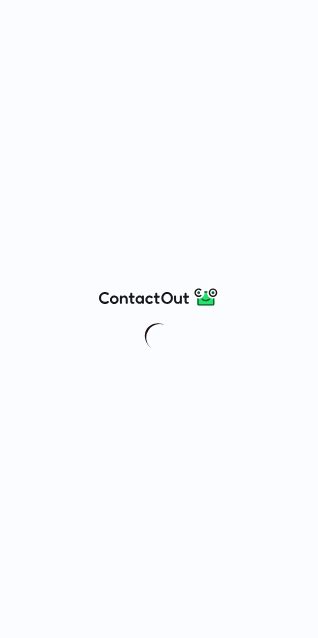 scroll, scrollTop: 0, scrollLeft: 0, axis: both 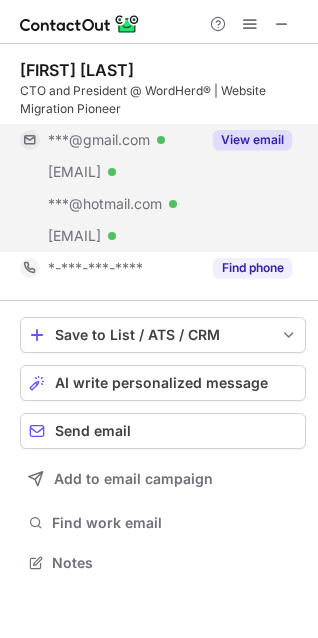 click on "View email" at bounding box center [252, 140] 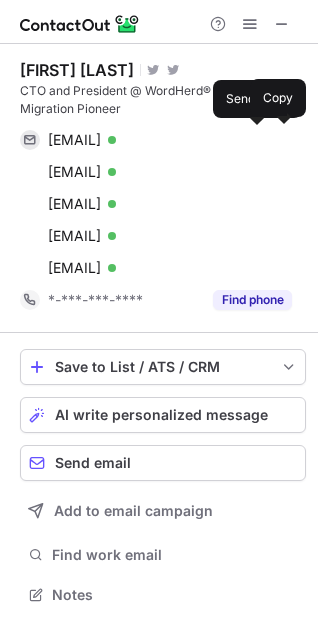 scroll, scrollTop: 10, scrollLeft: 10, axis: both 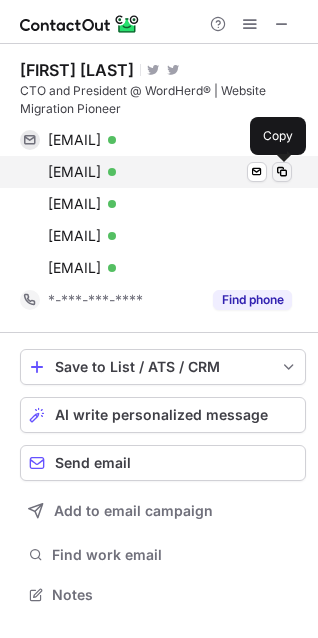 click at bounding box center [282, 172] 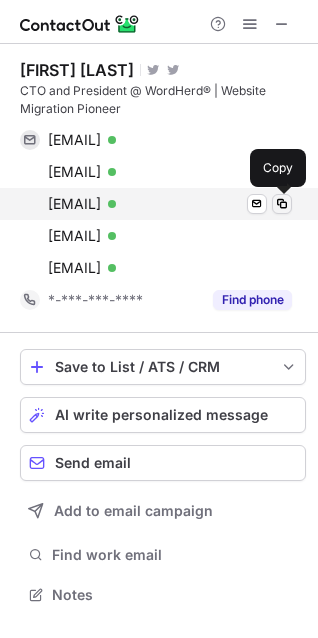 click at bounding box center (282, 204) 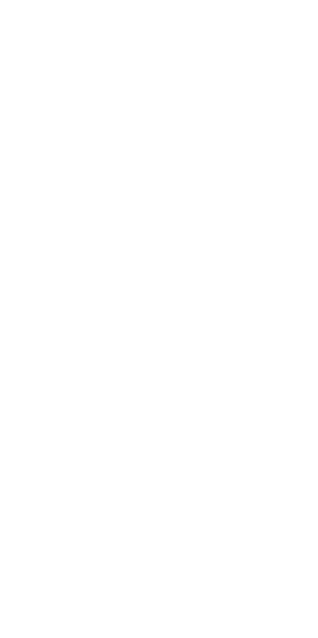 scroll, scrollTop: 0, scrollLeft: 0, axis: both 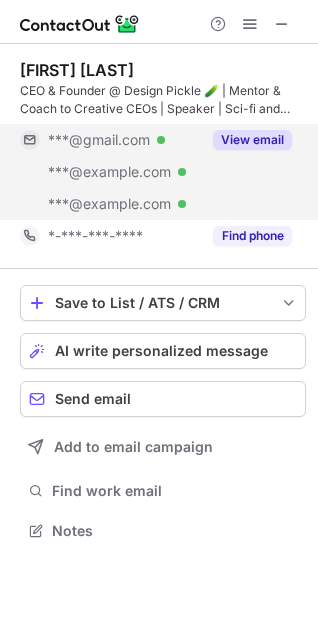 click on "View email" at bounding box center (252, 140) 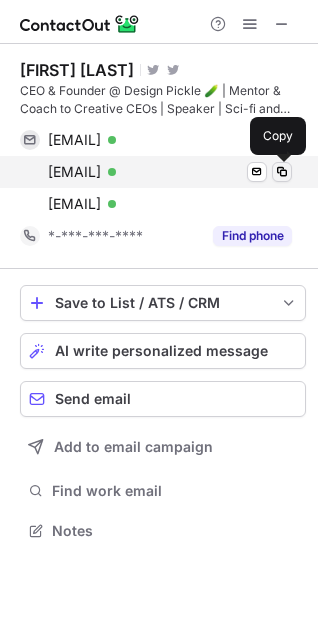 click at bounding box center [282, 172] 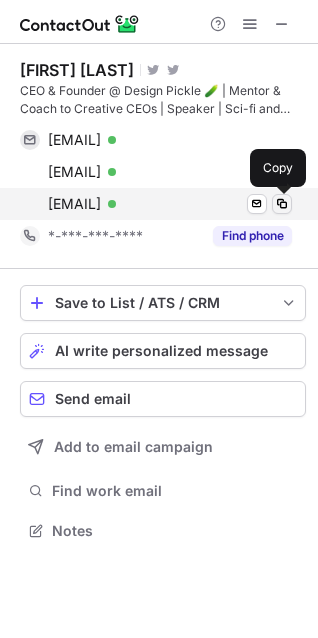 click at bounding box center (282, 204) 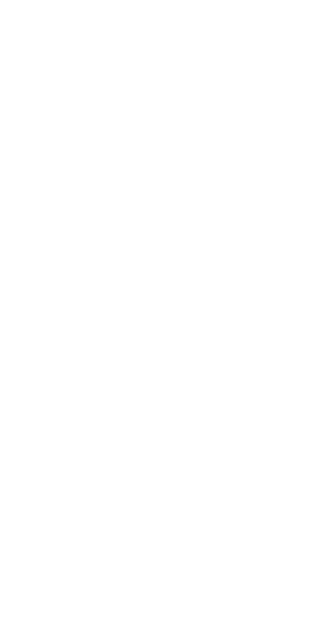 scroll, scrollTop: 0, scrollLeft: 0, axis: both 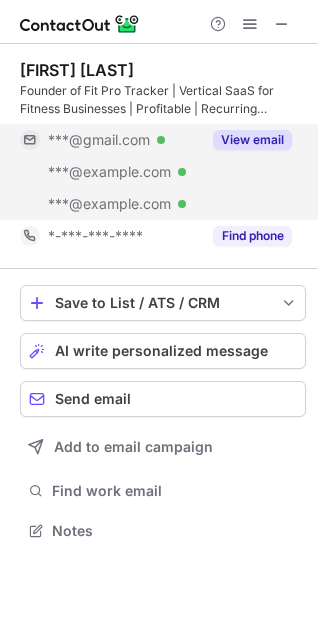 click on "View email" at bounding box center (252, 140) 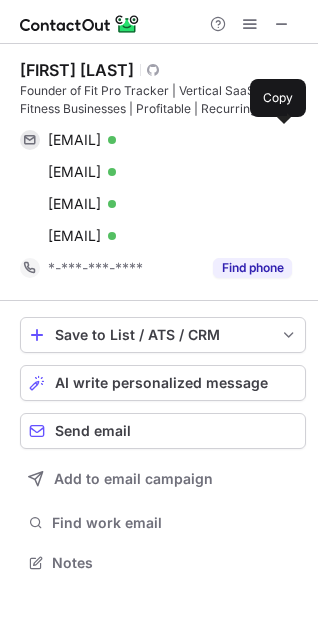 scroll, scrollTop: 10, scrollLeft: 10, axis: both 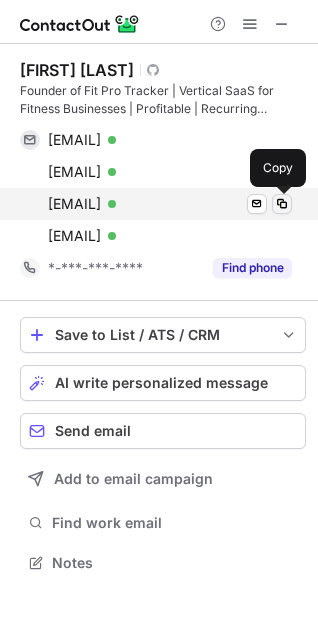 click at bounding box center (282, 204) 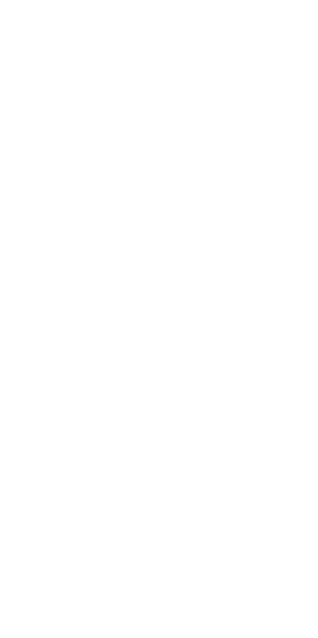 scroll, scrollTop: 0, scrollLeft: 0, axis: both 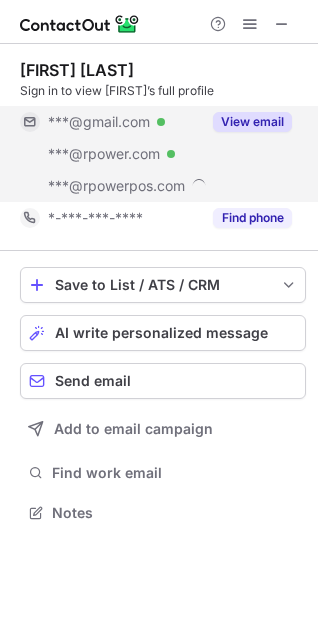 click on "View email" at bounding box center (252, 122) 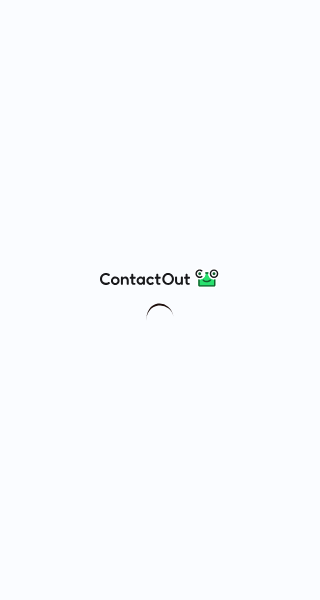scroll, scrollTop: 0, scrollLeft: 0, axis: both 